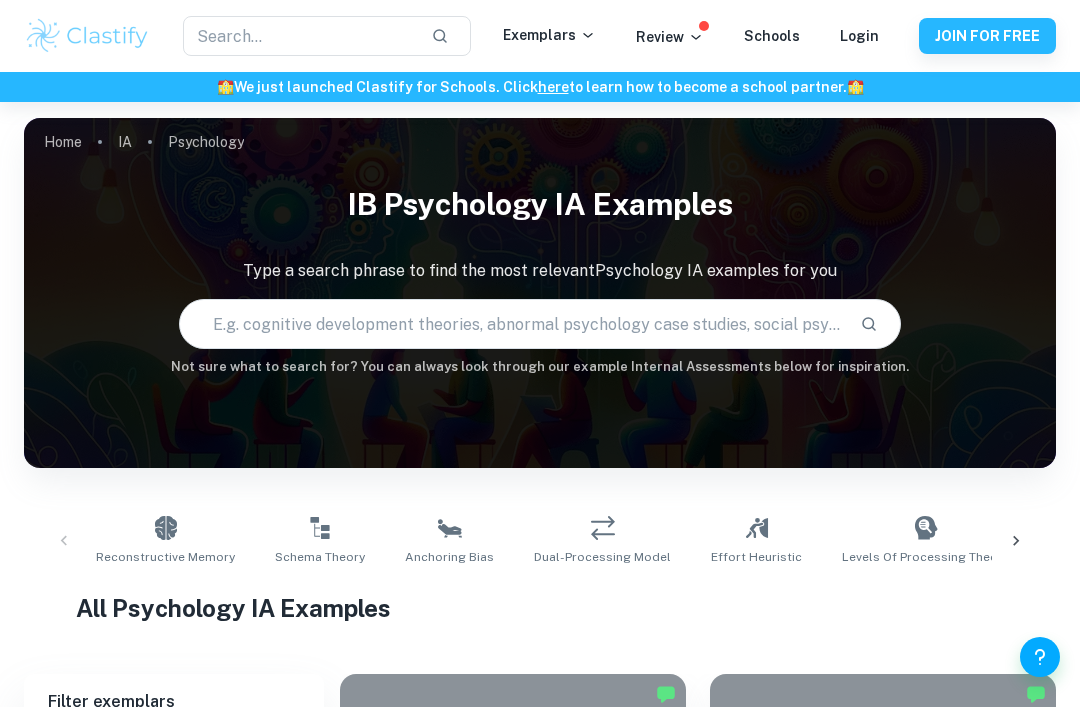 scroll, scrollTop: 502, scrollLeft: 0, axis: vertical 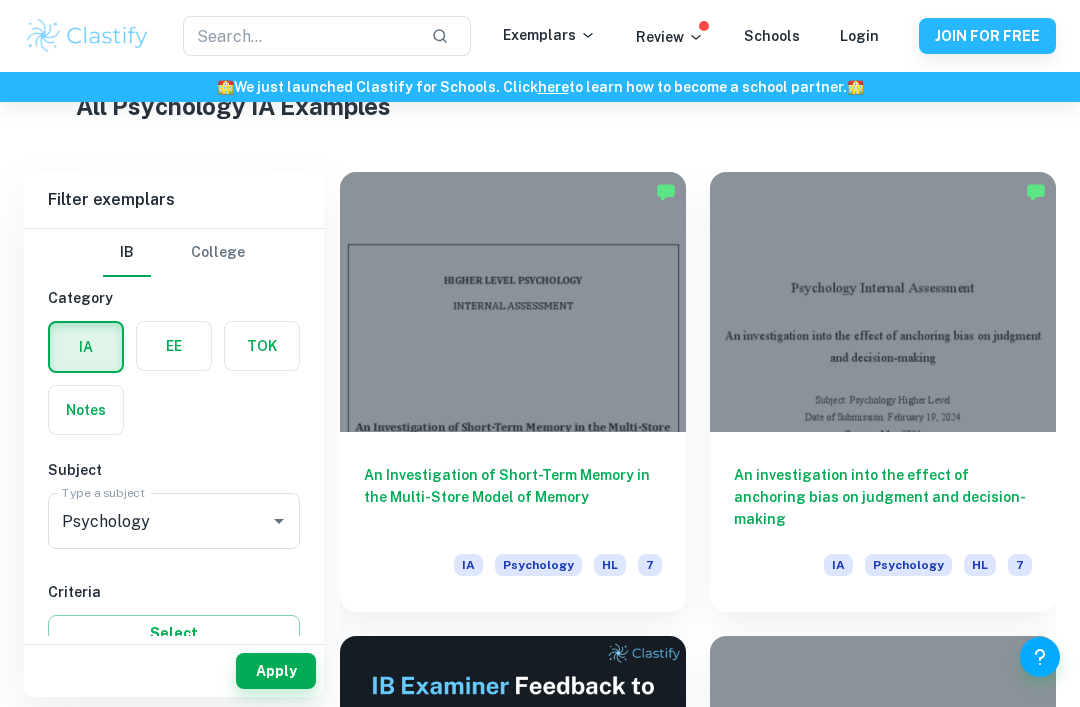 checkbox on "true" 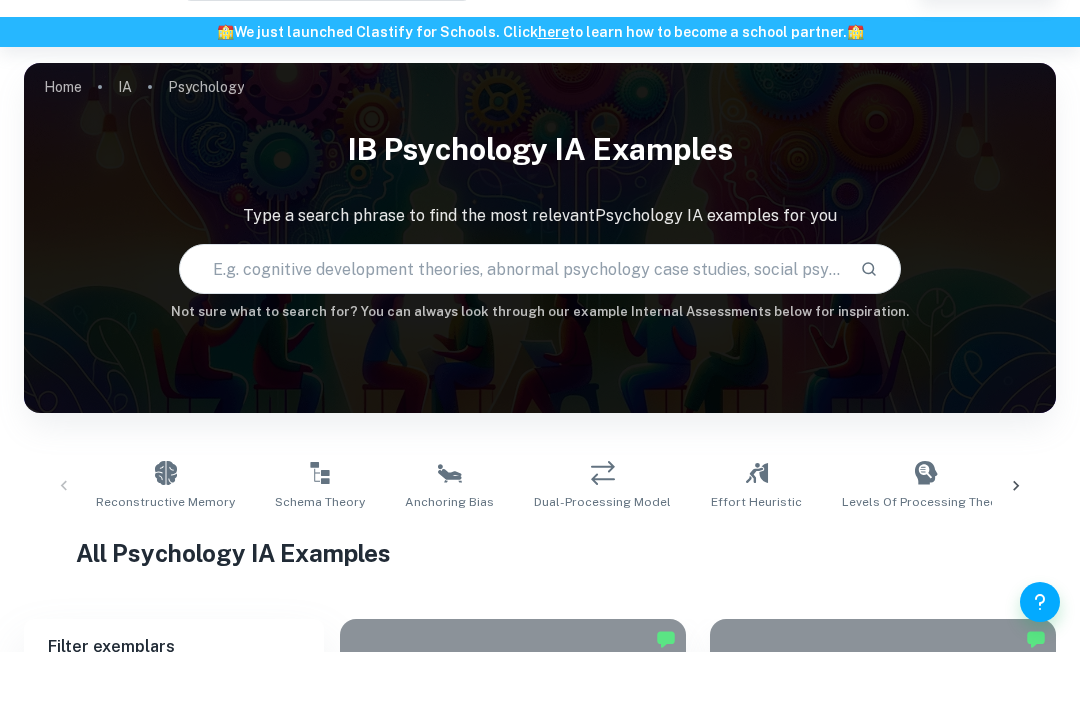 scroll, scrollTop: 103, scrollLeft: 0, axis: vertical 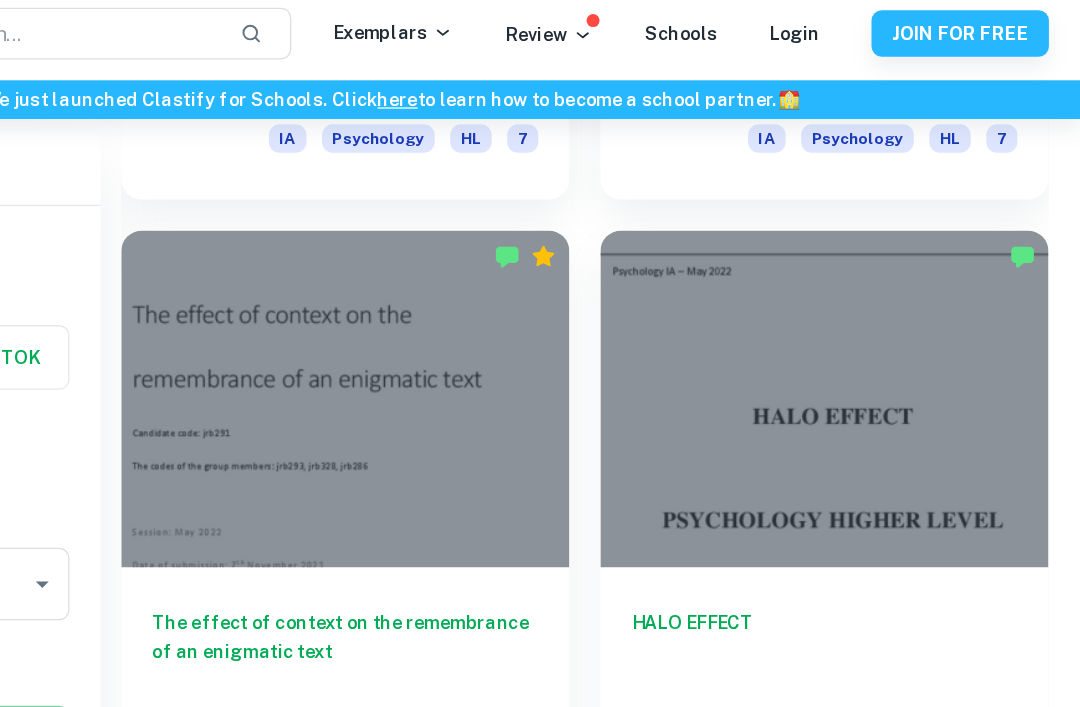 click at bounding box center (883, 318) 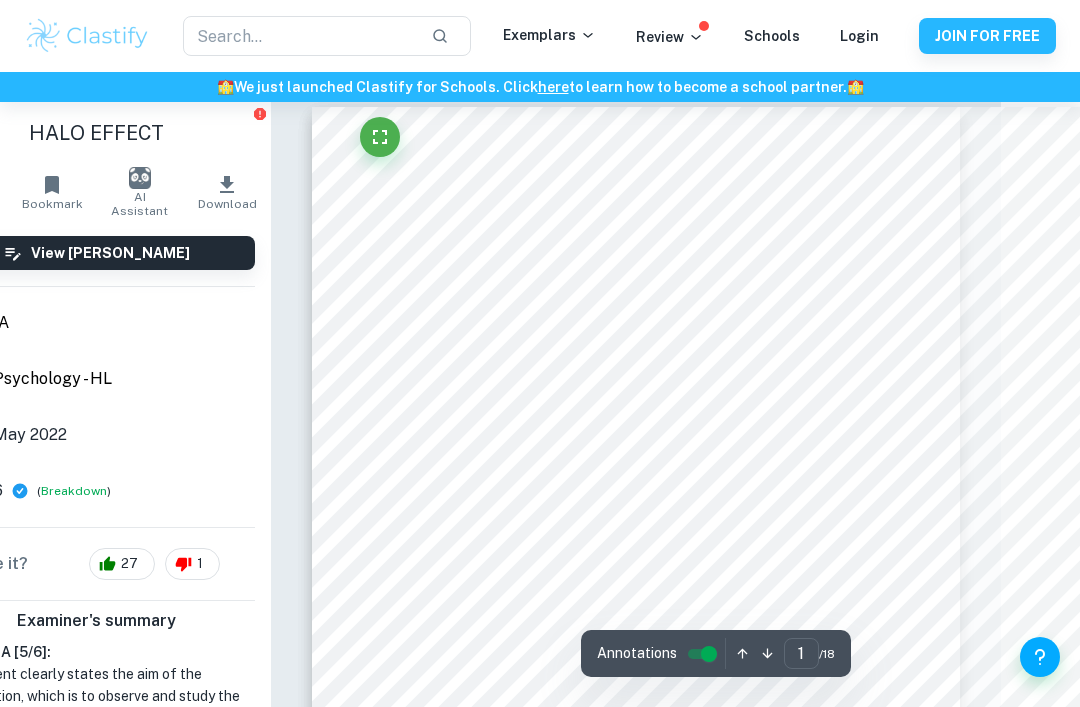 scroll, scrollTop: 0, scrollLeft: 79, axis: horizontal 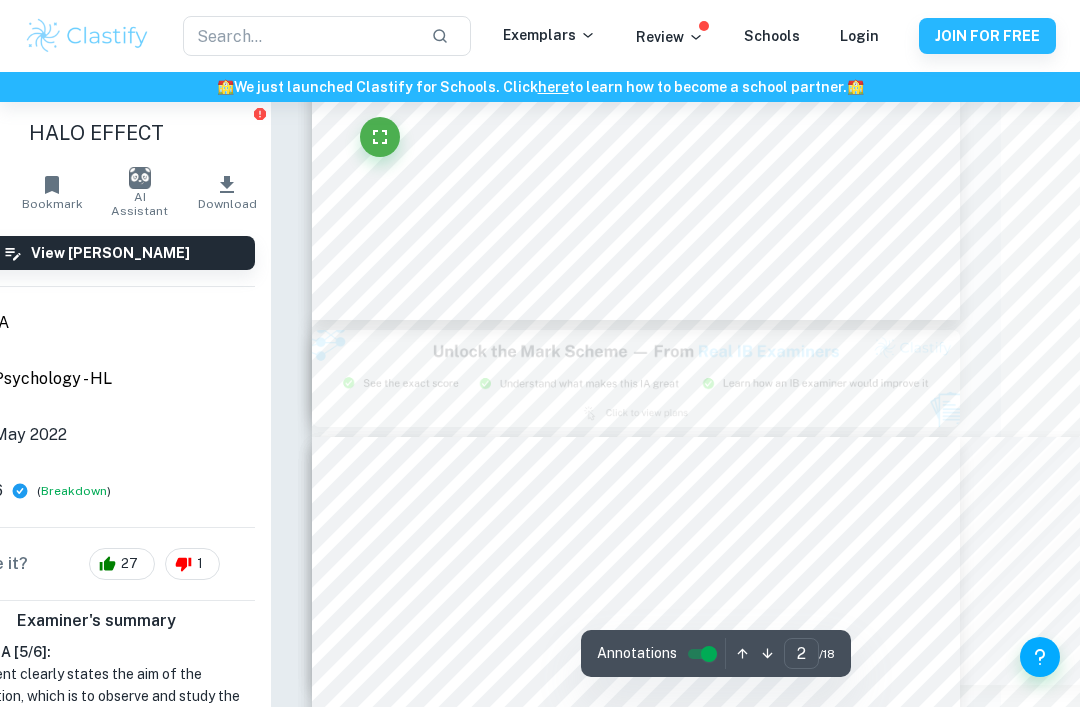 type on "3" 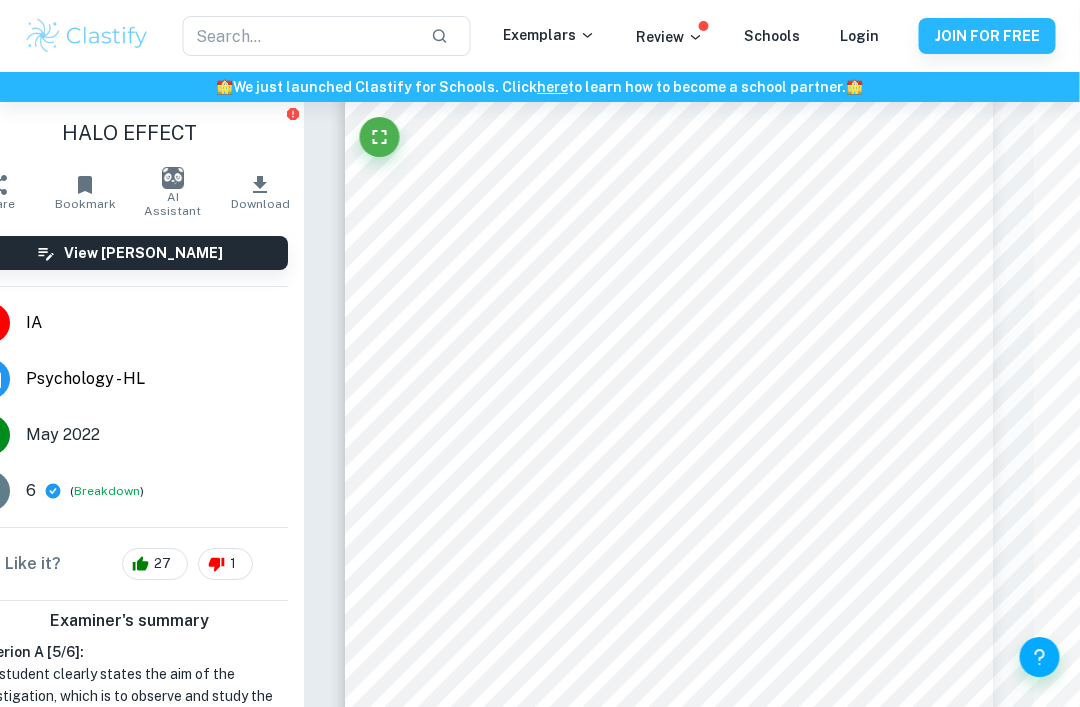 scroll, scrollTop: 2368, scrollLeft: 0, axis: vertical 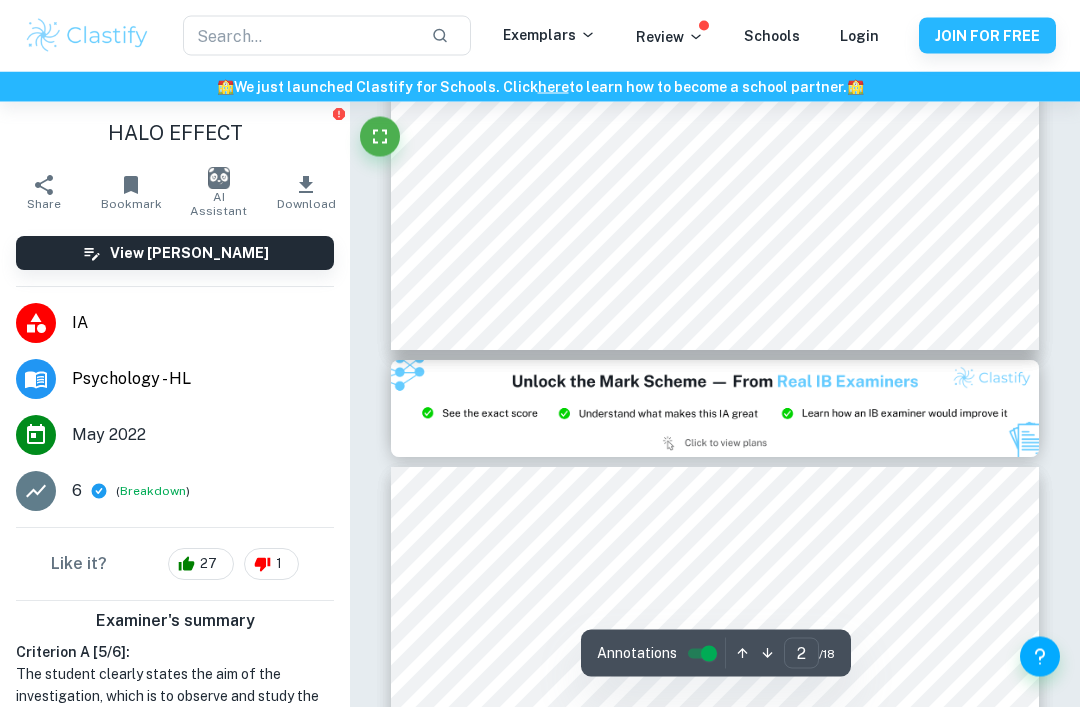 type on "3" 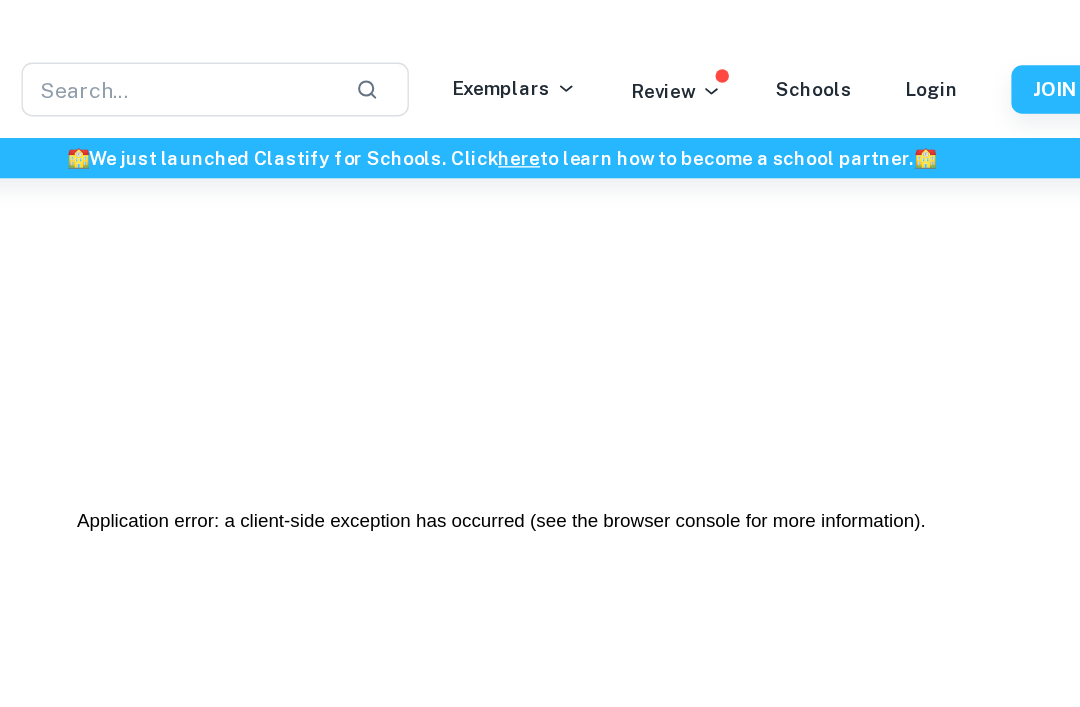 scroll, scrollTop: 0, scrollLeft: 0, axis: both 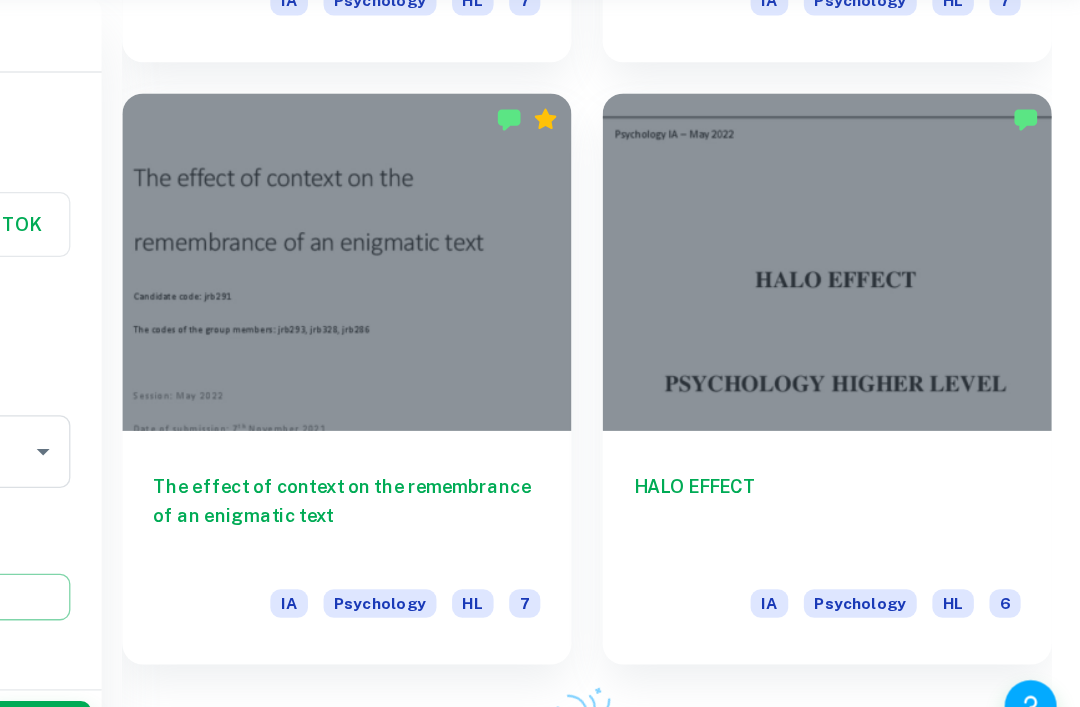 click at bounding box center (883, 315) 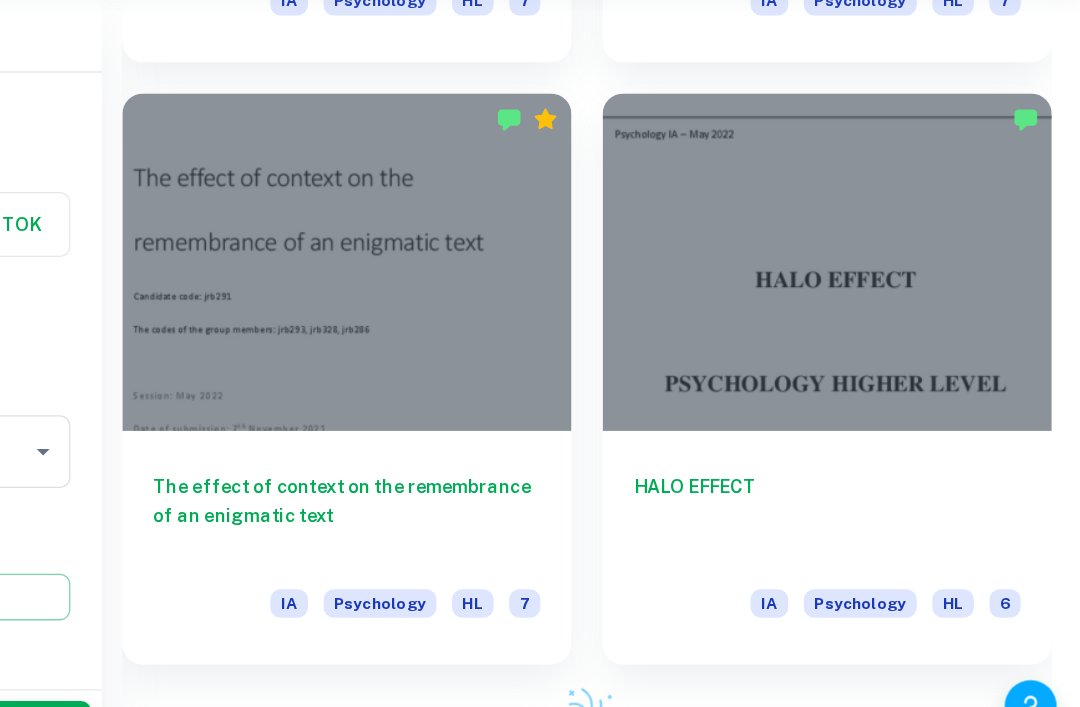 click on "We value your privacy We use cookies to enhance your browsing experience, serve personalised ads or content, and analyse our traffic. By clicking "Accept All", you consent to our use of cookies.   Cookie Policy Customise   Reject All   Accept All   Customise Consent Preferences   We use cookies to help you navigate efficiently and perform certain functions. You will find detailed information about all cookies under each consent category below. The cookies that are categorised as "Necessary" are stored on your browser as they are essential for enabling the basic functionalities of the site. ...  Show more For more information on how Google's third-party cookies operate and handle your data, see:   Google Privacy Policy Necessary Always Active Necessary cookies are required to enable the basic features of this site, such as providing secure log-in or adjusting your consent preferences. These cookies do not store any personally identifiable data. Functional Analytics Performance Advertisement Uncategorised" at bounding box center [540, -10333] 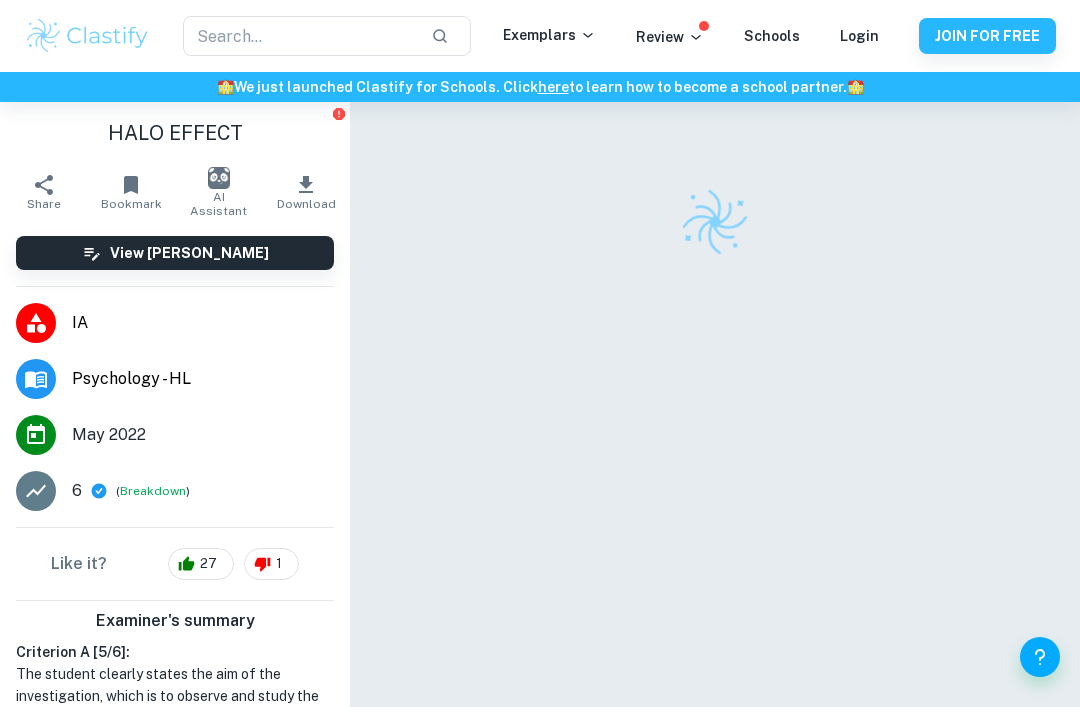 scroll, scrollTop: 0, scrollLeft: 0, axis: both 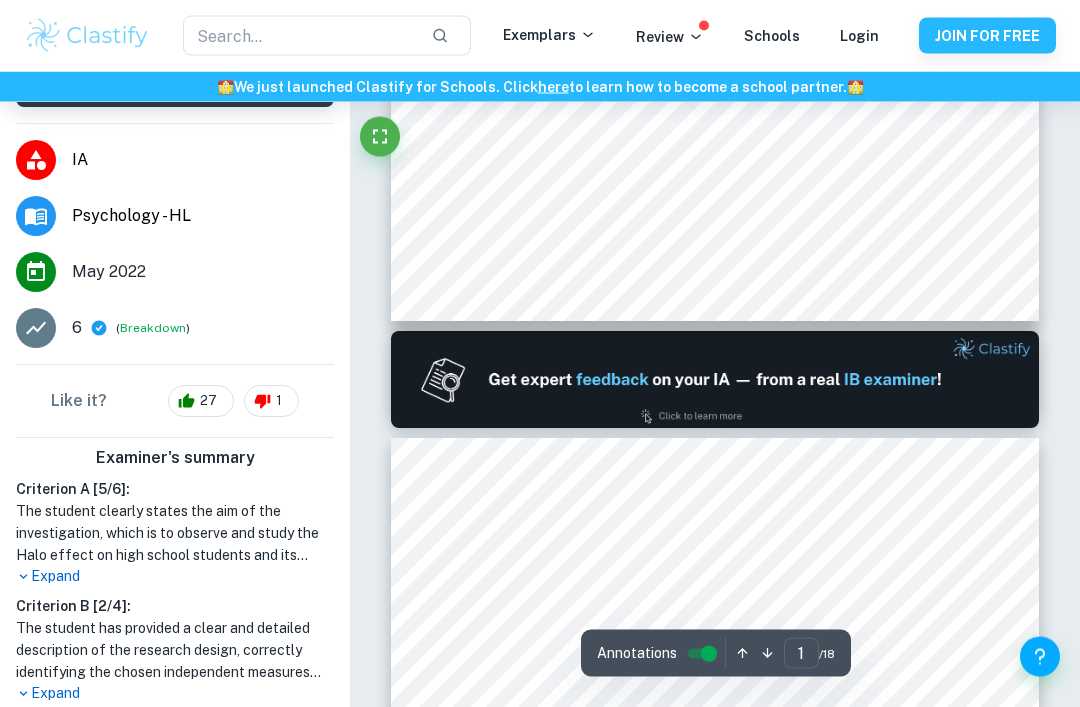 type on "2" 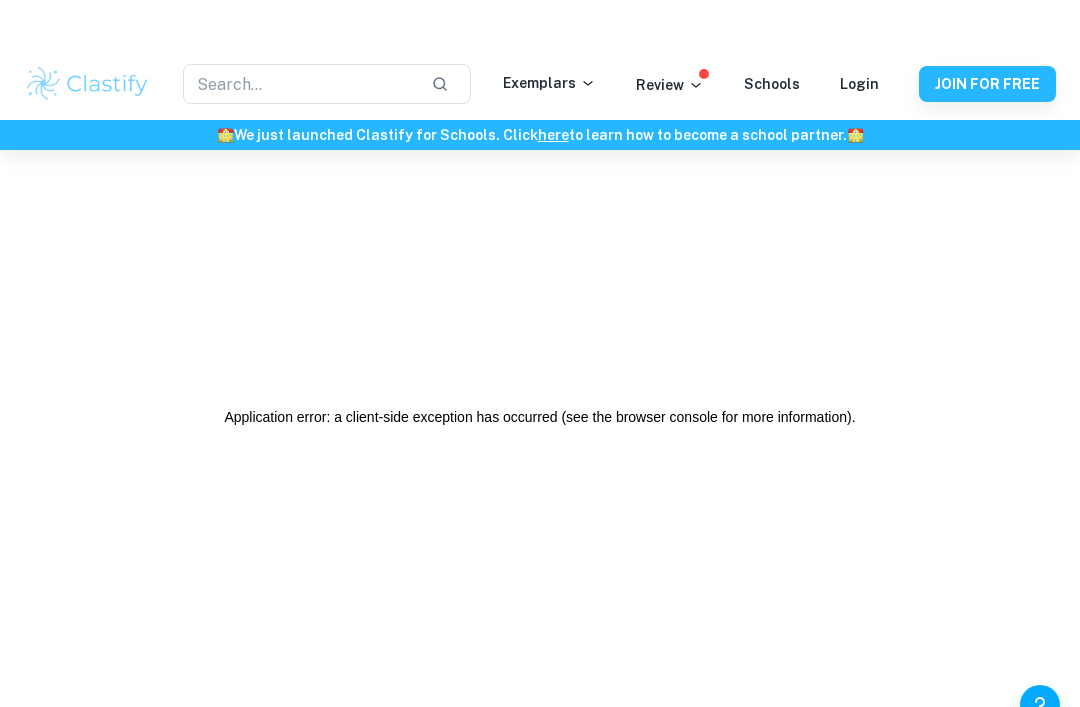 scroll, scrollTop: 0, scrollLeft: 0, axis: both 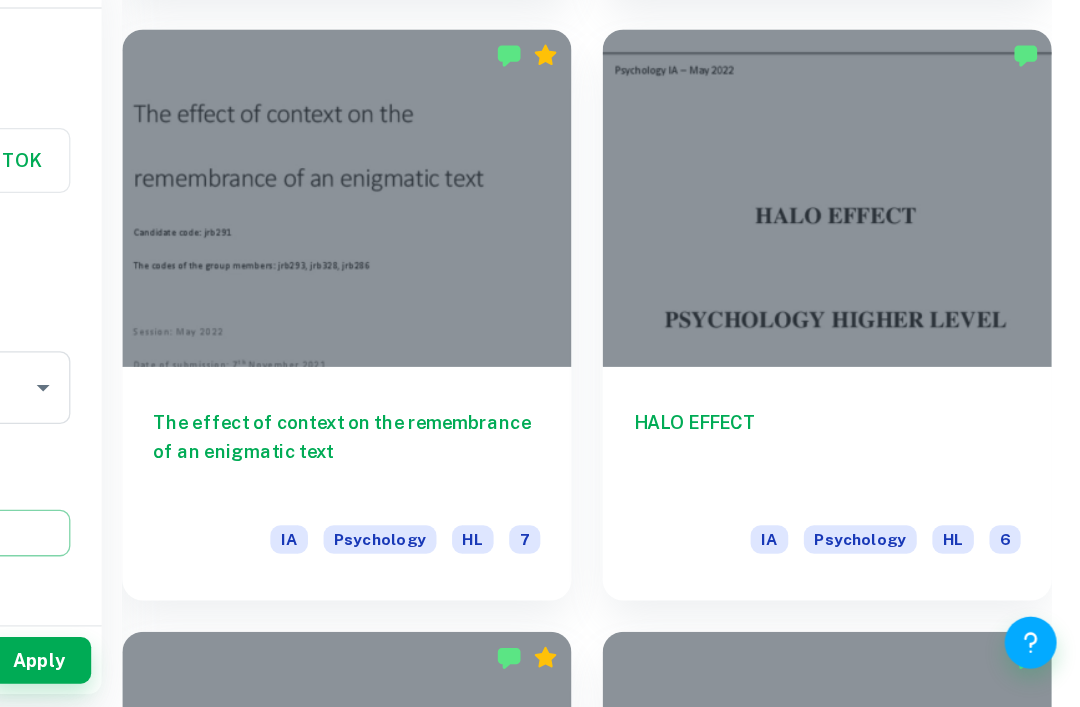 click at bounding box center (883, 315) 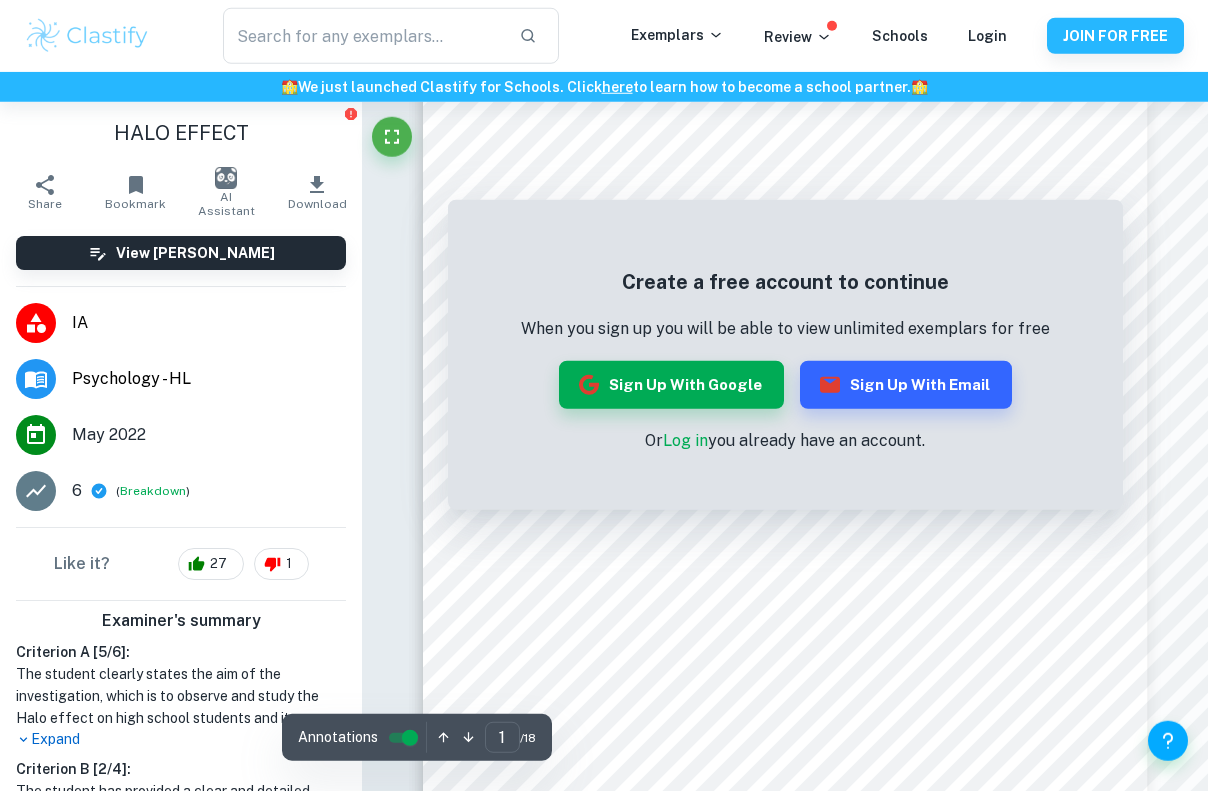 scroll, scrollTop: 0, scrollLeft: 0, axis: both 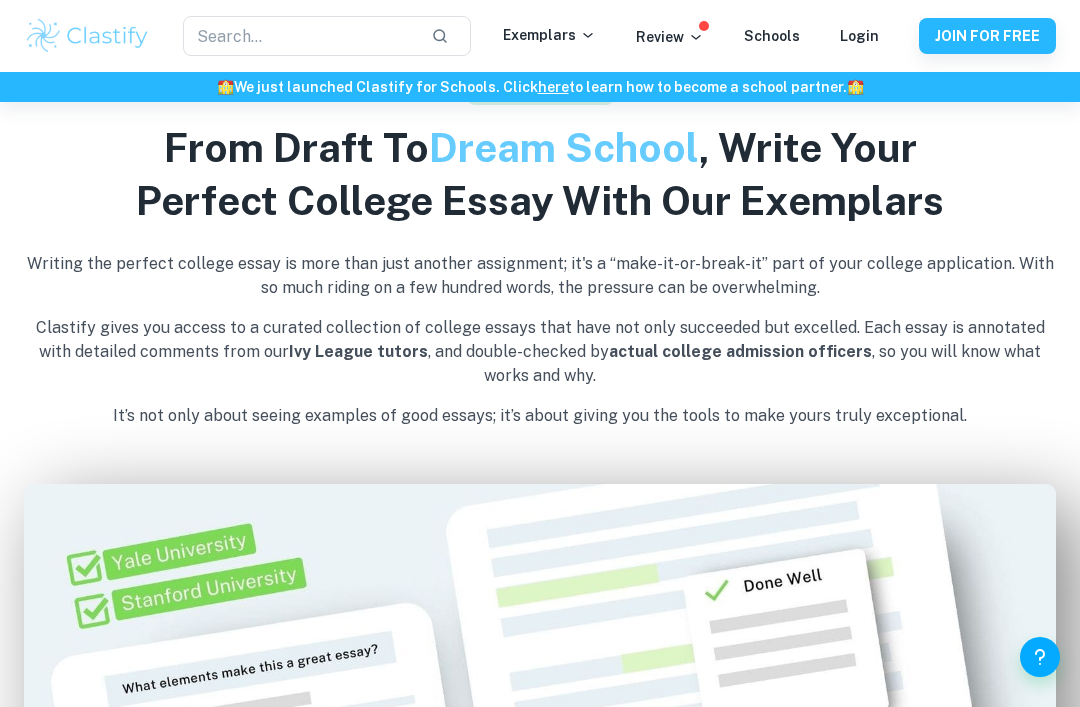 checkbox on "true" 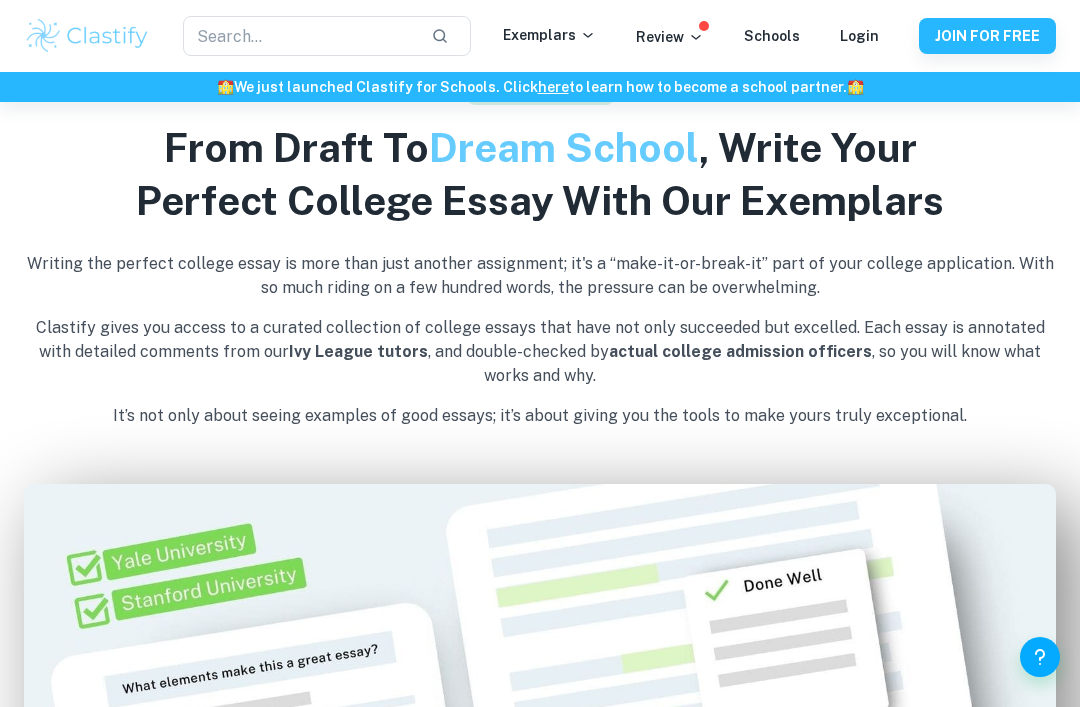 scroll, scrollTop: 261, scrollLeft: 0, axis: vertical 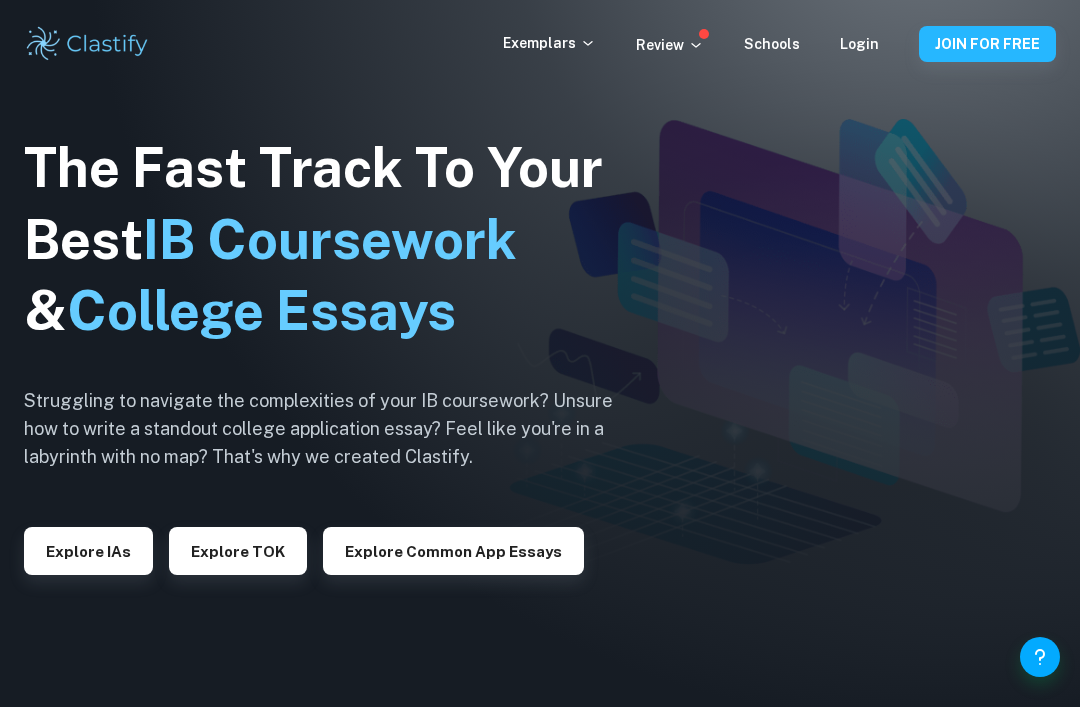 click on "Explore IAs" at bounding box center [88, 551] 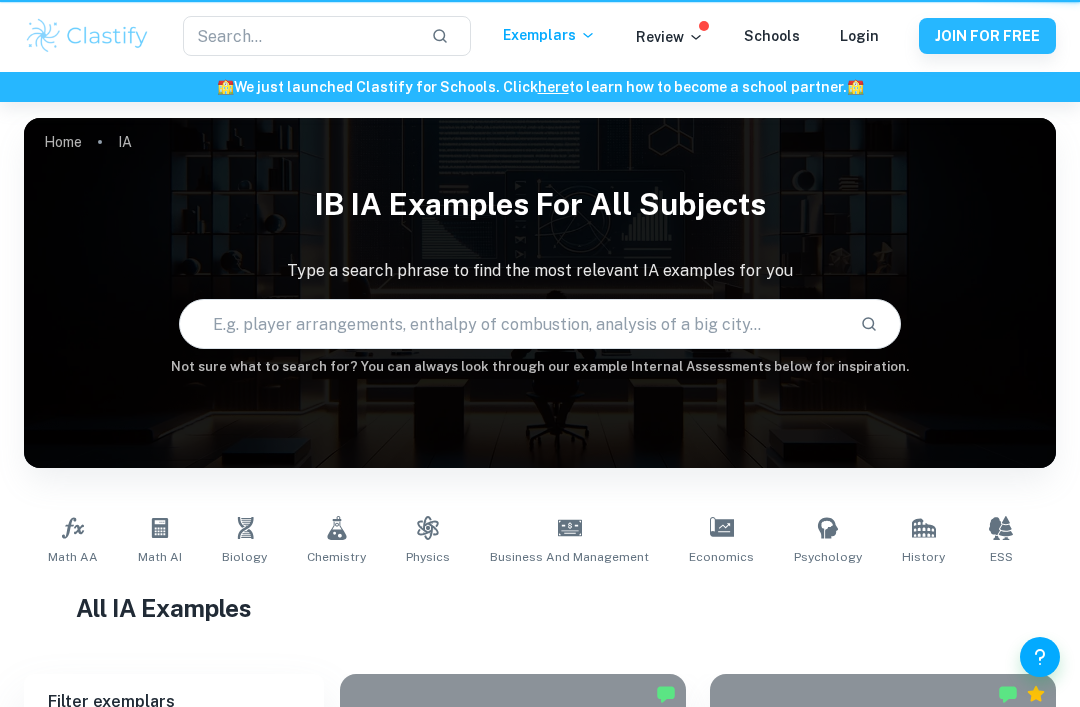 checkbox on "true" 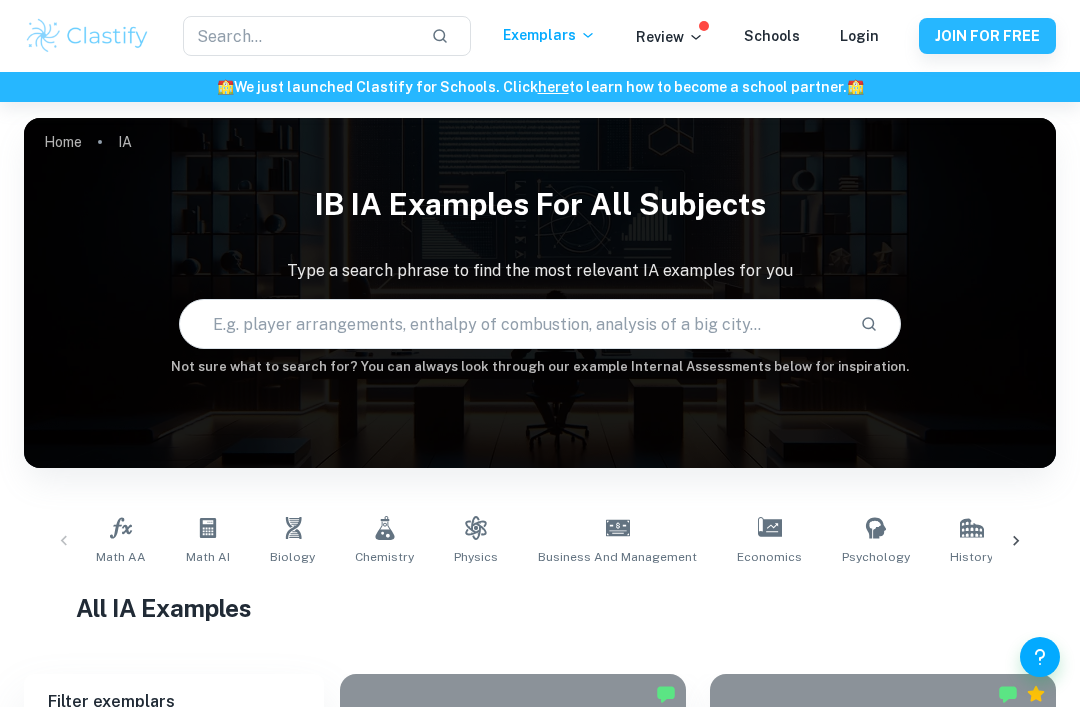 scroll, scrollTop: 314, scrollLeft: 0, axis: vertical 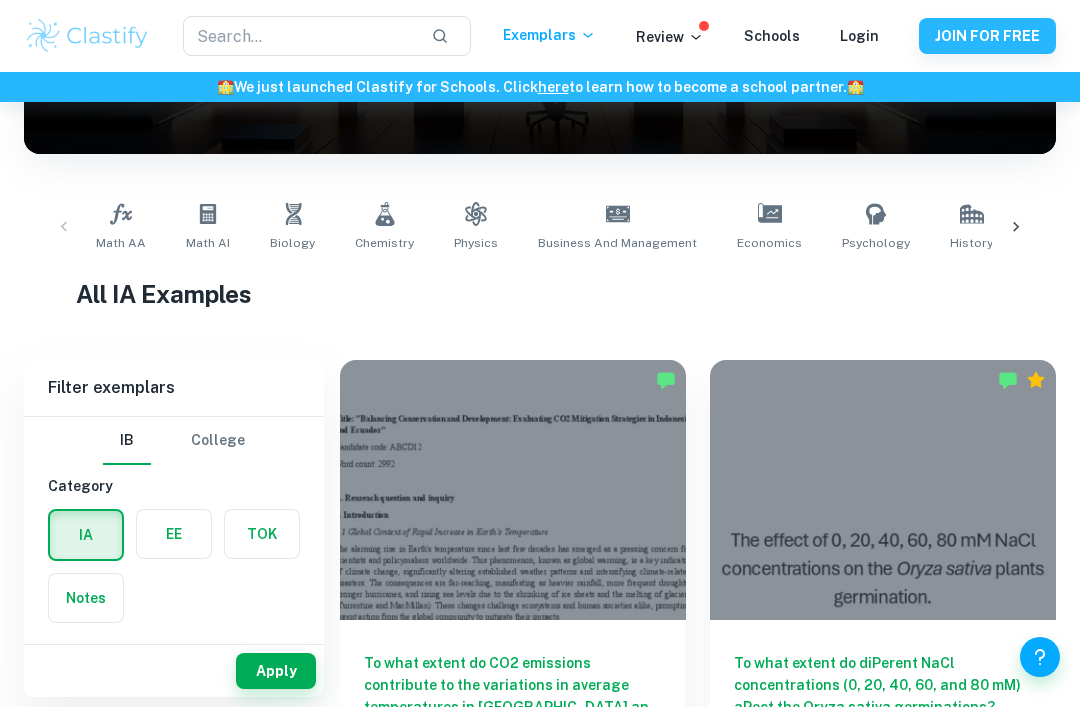 click on "Psychology" at bounding box center (876, 227) 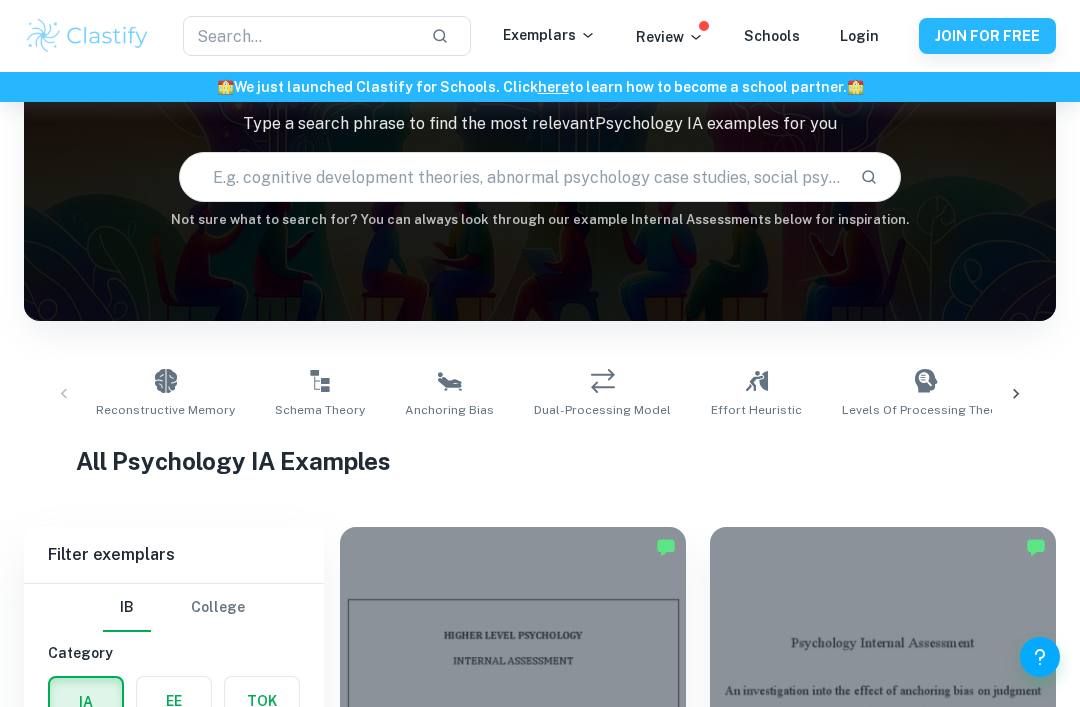 scroll, scrollTop: 159, scrollLeft: 0, axis: vertical 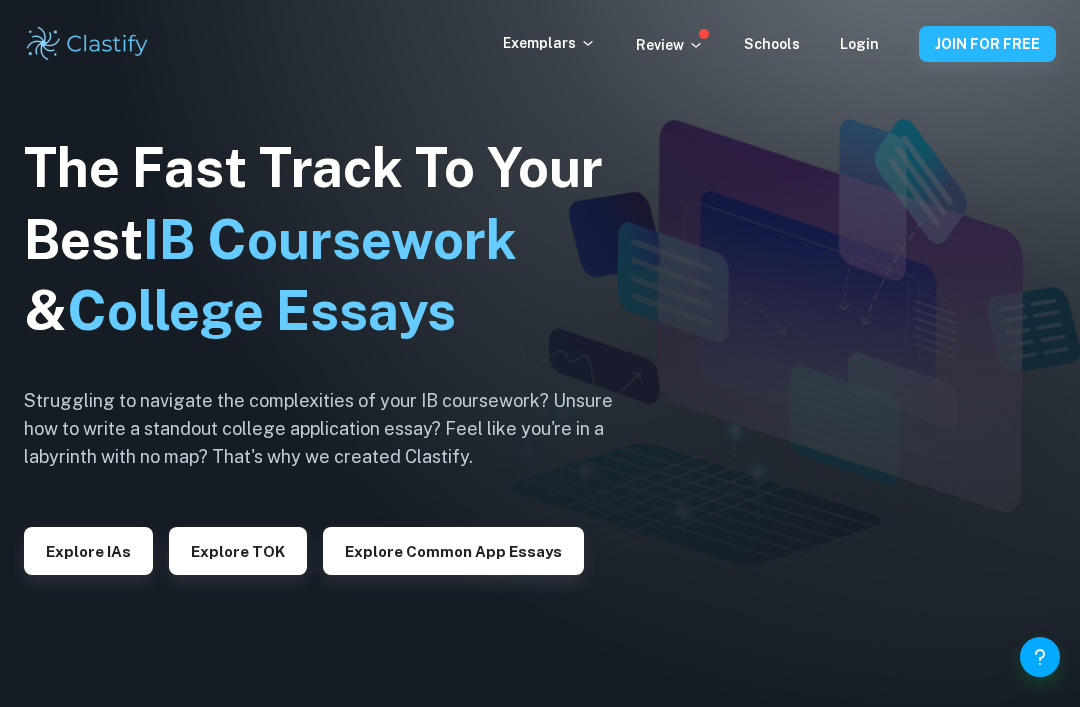 click on "Explore IAs" at bounding box center [88, 551] 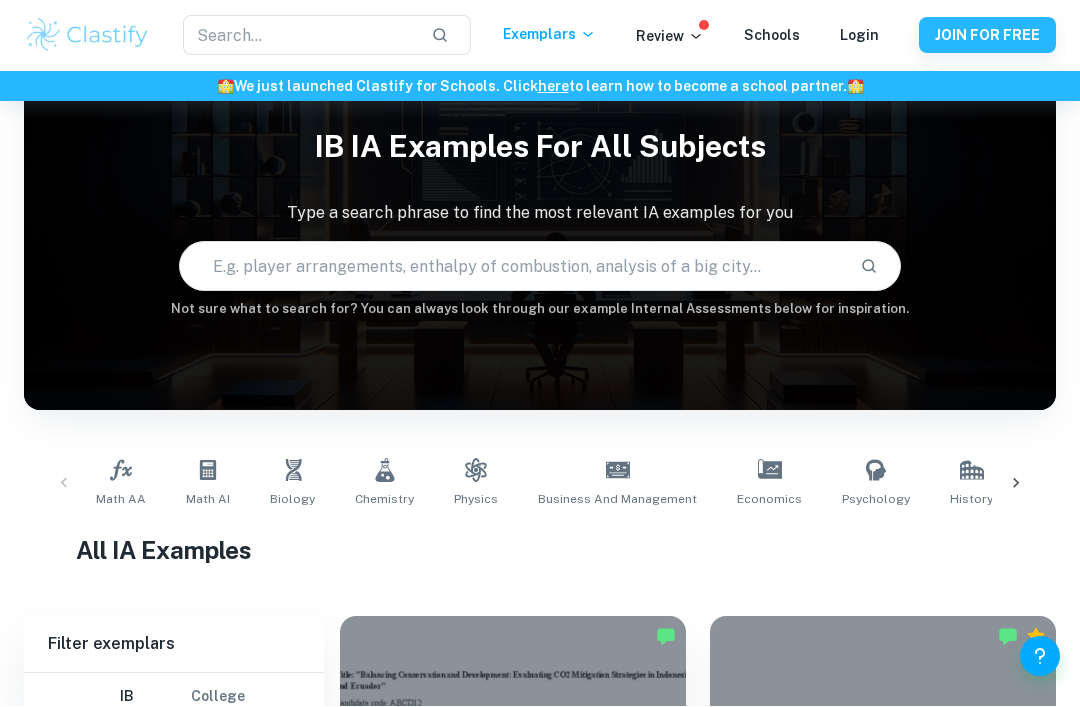 scroll, scrollTop: 59, scrollLeft: 0, axis: vertical 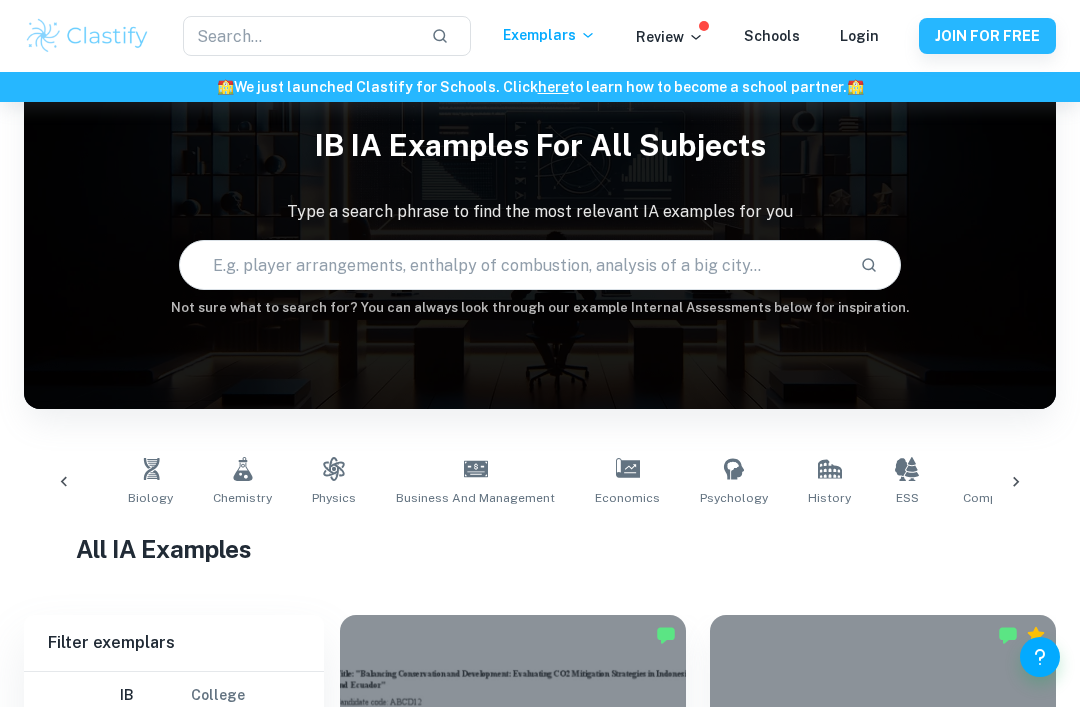 click 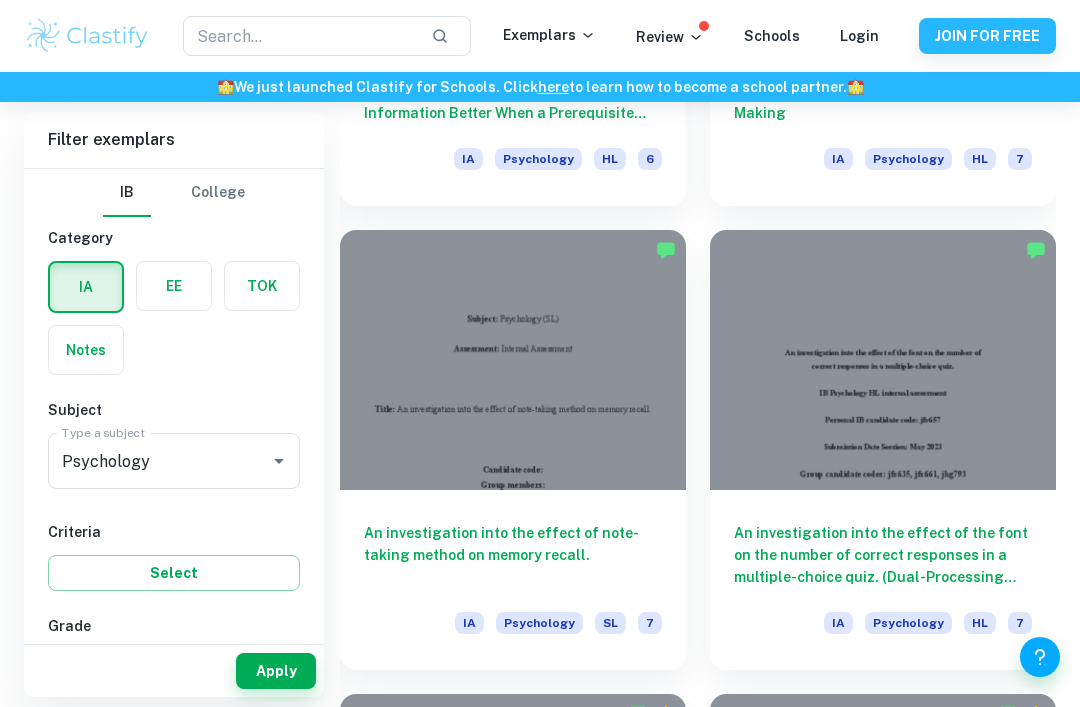 scroll, scrollTop: 7606, scrollLeft: 0, axis: vertical 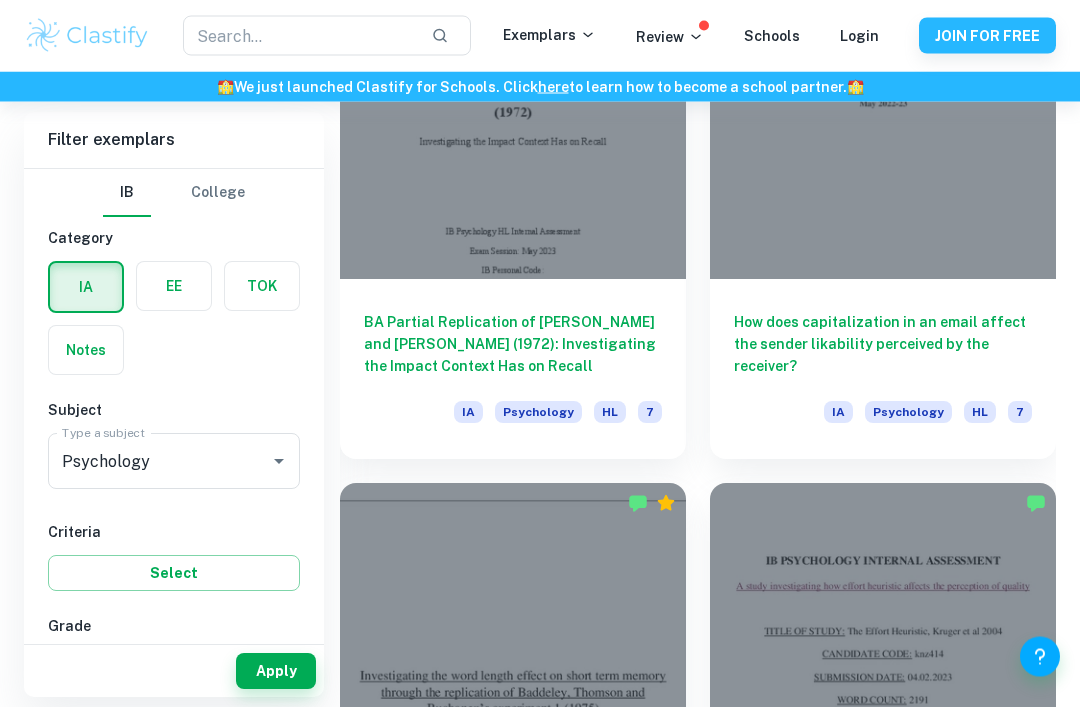 click on "7" at bounding box center (79, 668) 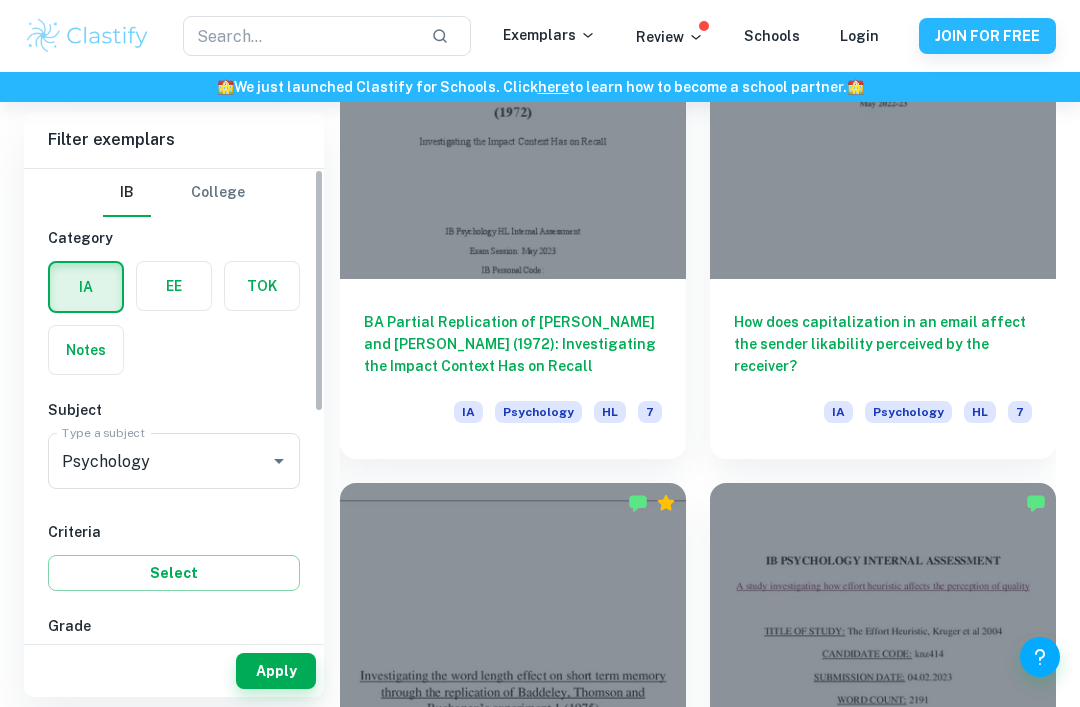 click on "Apply" at bounding box center [276, 671] 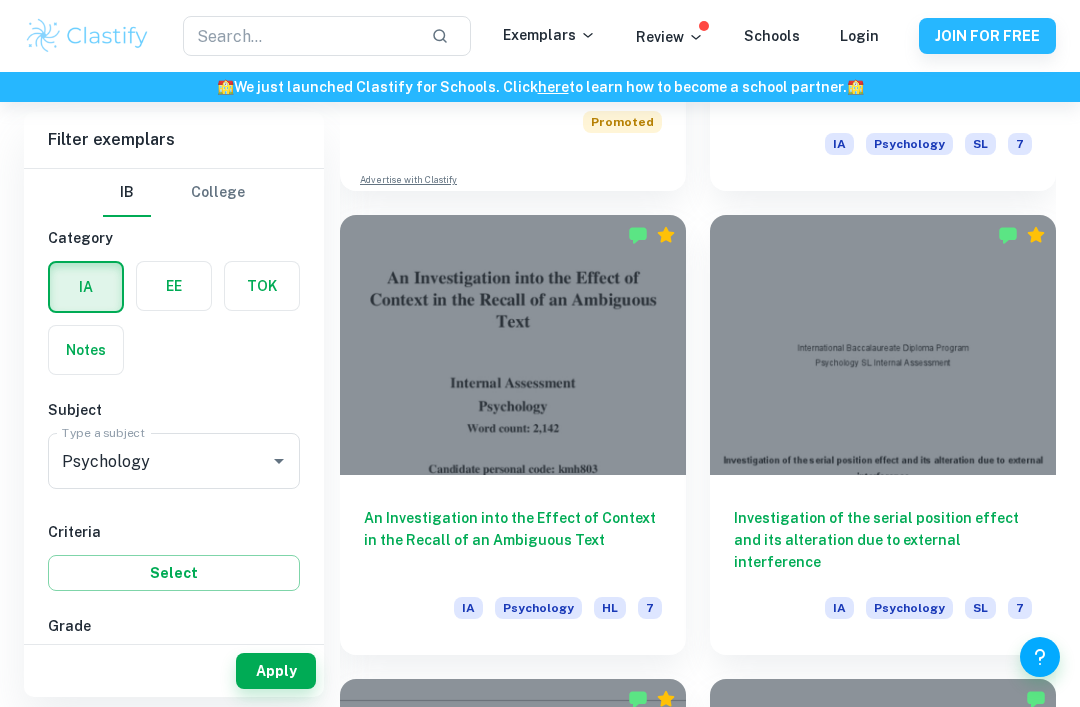 scroll, scrollTop: 6020, scrollLeft: 0, axis: vertical 